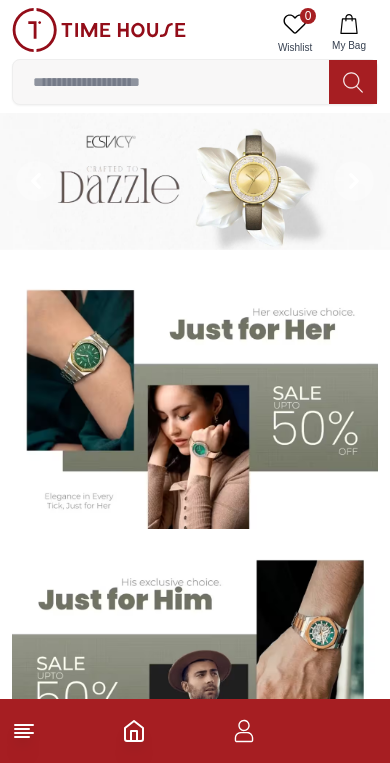 scroll, scrollTop: 0, scrollLeft: 0, axis: both 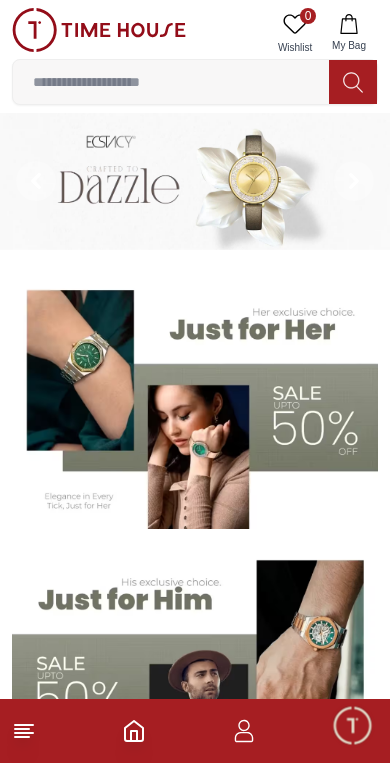 click at bounding box center (195, 731) 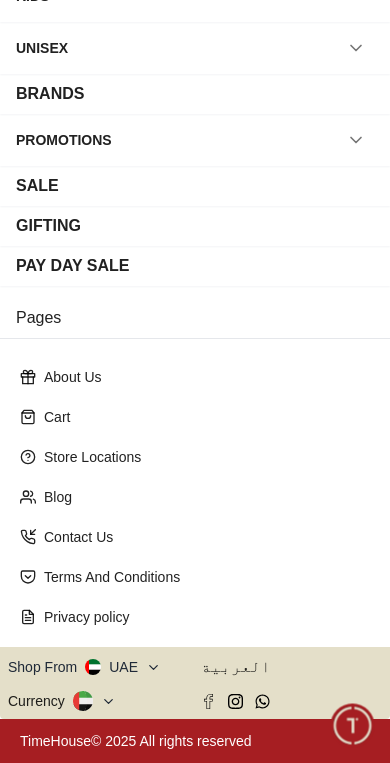 scroll, scrollTop: 210, scrollLeft: 0, axis: vertical 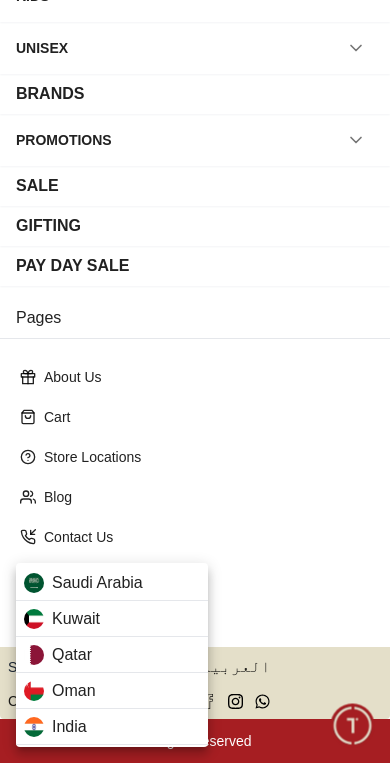 click on "Qatar" at bounding box center (112, 655) 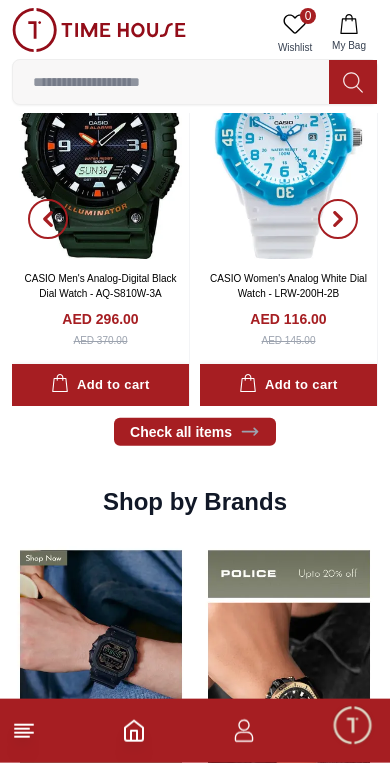 scroll, scrollTop: 1552, scrollLeft: 0, axis: vertical 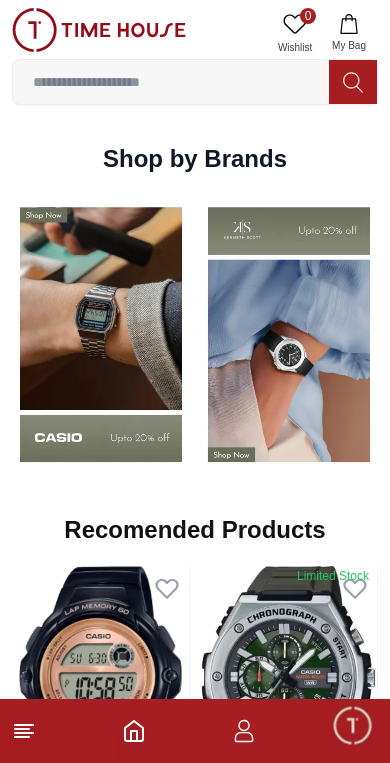 click at bounding box center (101, 334) 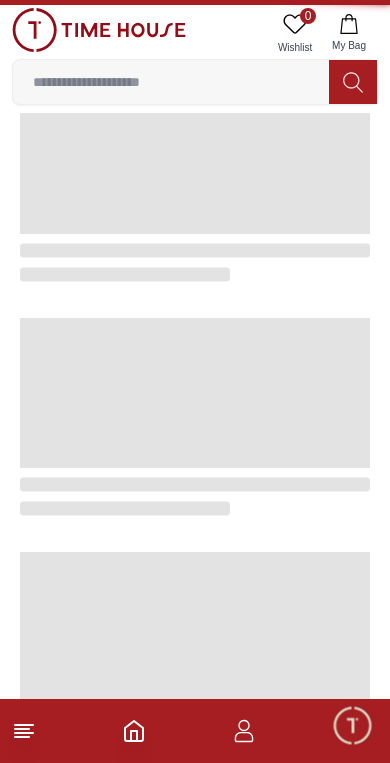 scroll, scrollTop: 0, scrollLeft: 0, axis: both 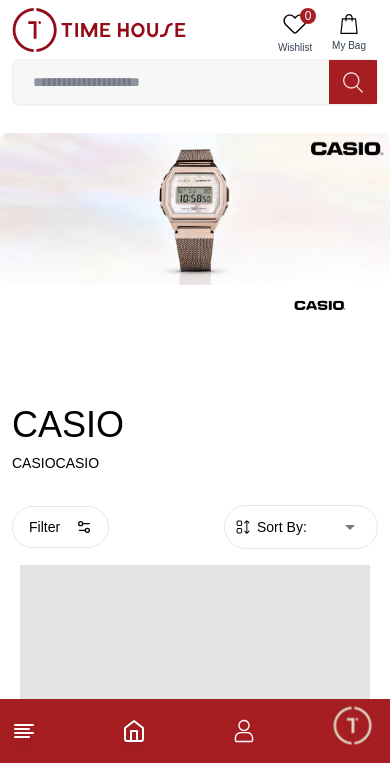 click on "CASIO" at bounding box center [195, 425] 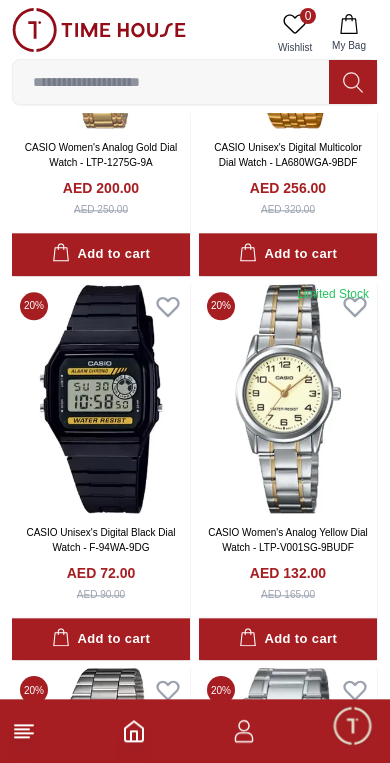 scroll, scrollTop: 2989, scrollLeft: 0, axis: vertical 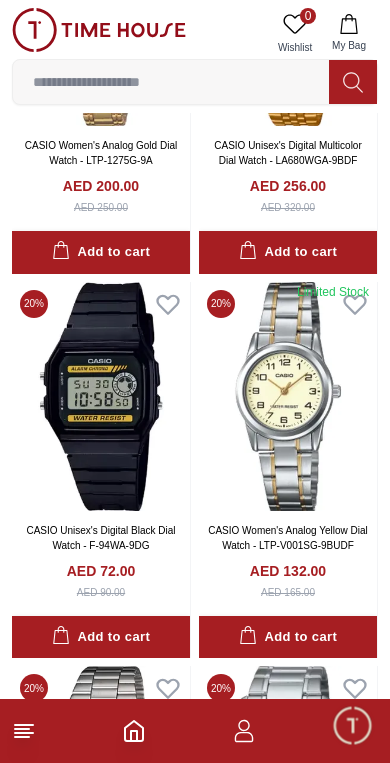 click 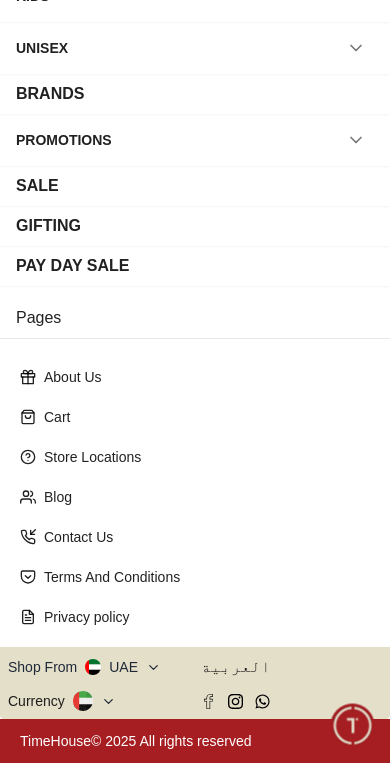 scroll, scrollTop: 210, scrollLeft: 0, axis: vertical 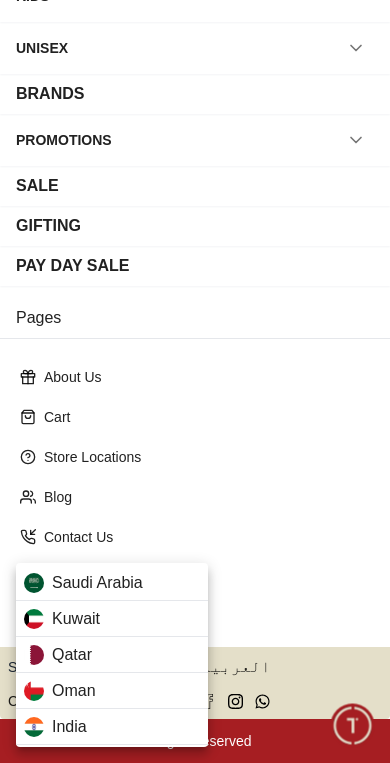 click on "Qatar" at bounding box center [72, 655] 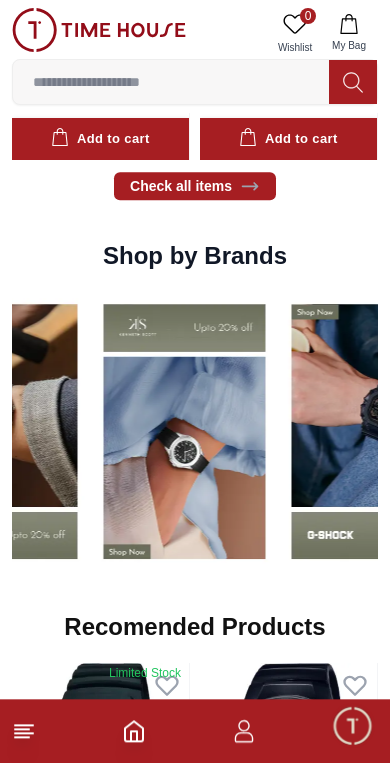 scroll, scrollTop: 1788, scrollLeft: 0, axis: vertical 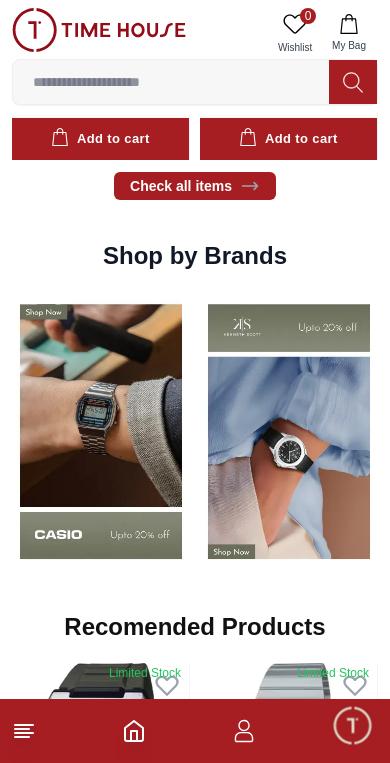 click at bounding box center (101, 431) 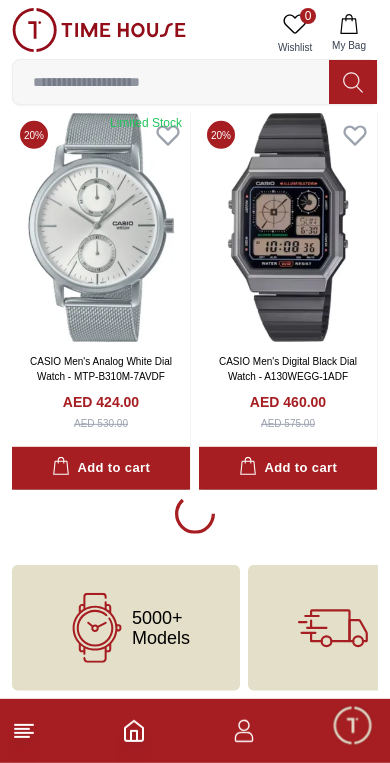 scroll, scrollTop: 3923, scrollLeft: 0, axis: vertical 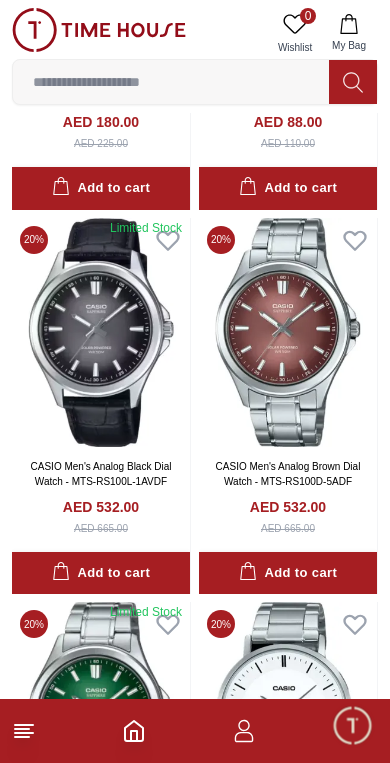 click at bounding box center [101, 332] 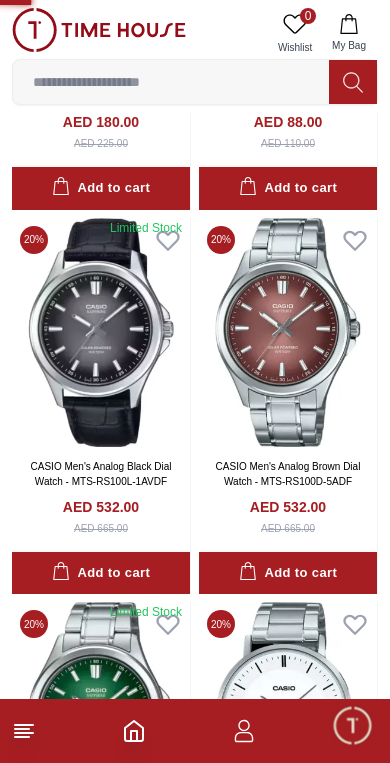 scroll, scrollTop: 0, scrollLeft: 0, axis: both 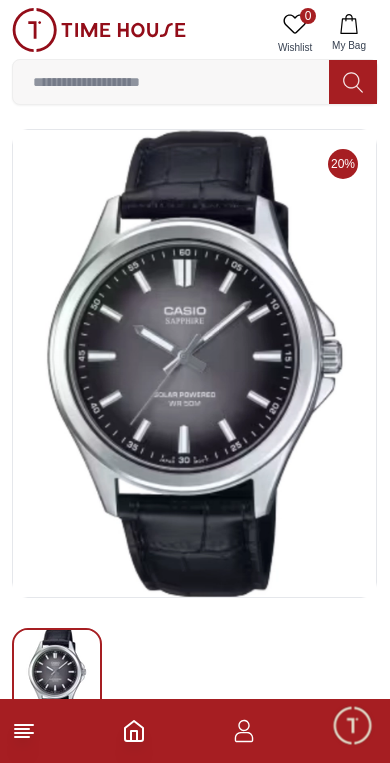 click at bounding box center (195, 731) 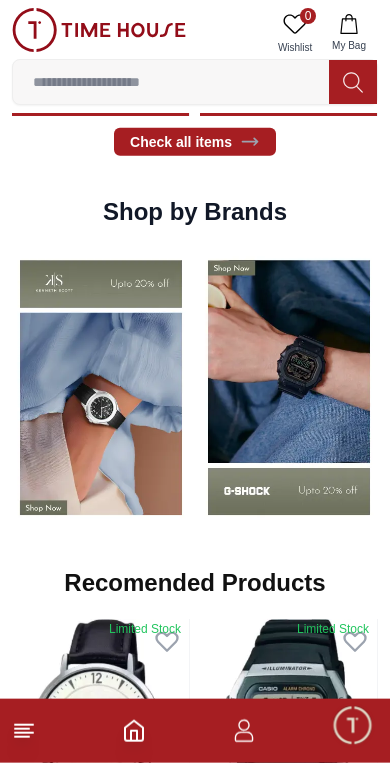 scroll, scrollTop: 1835, scrollLeft: 0, axis: vertical 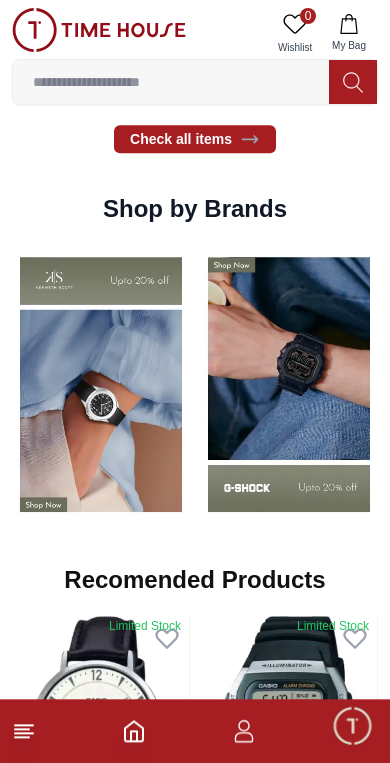 click at bounding box center [101, 384] 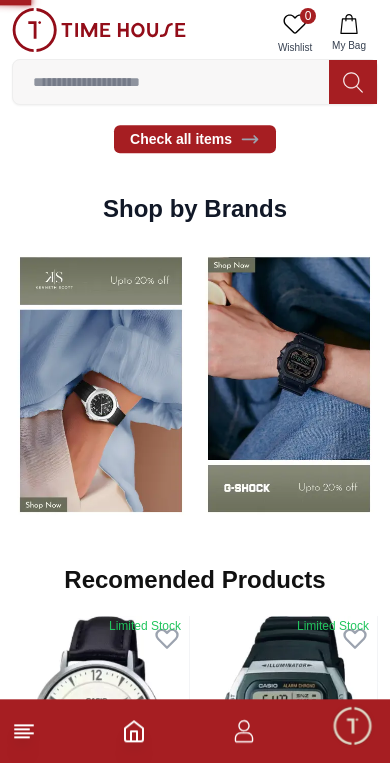 scroll, scrollTop: 1835, scrollLeft: 0, axis: vertical 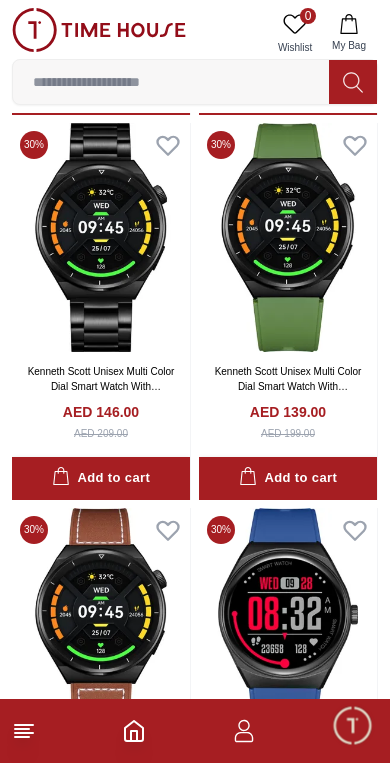 click 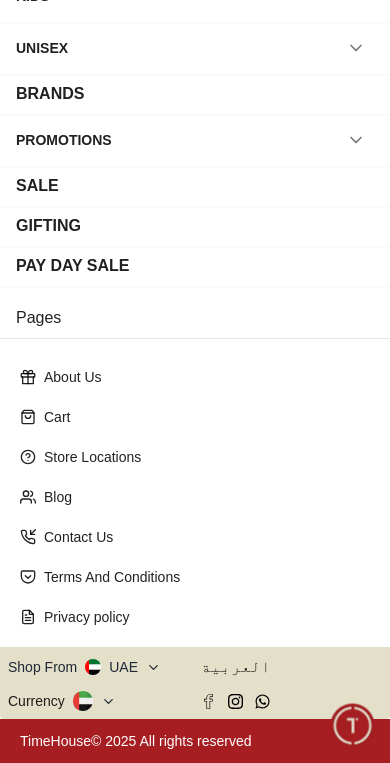 scroll, scrollTop: 210, scrollLeft: 0, axis: vertical 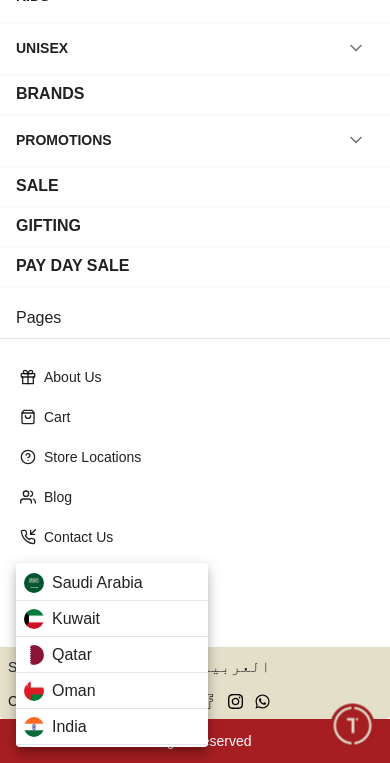 click on "Qatar" at bounding box center [112, 655] 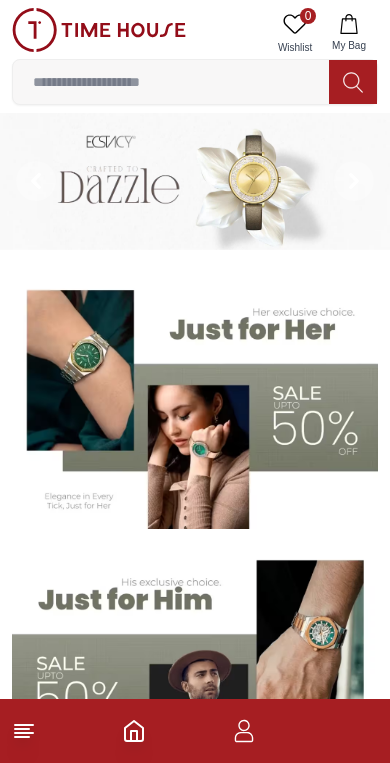scroll, scrollTop: 0, scrollLeft: 0, axis: both 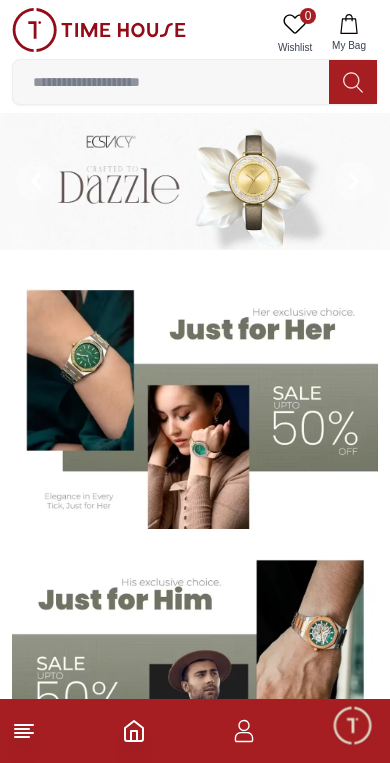 click on "My Bag" at bounding box center (349, 33) 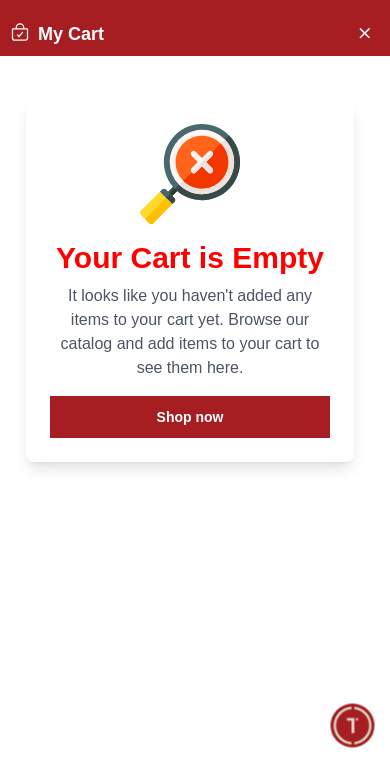 click 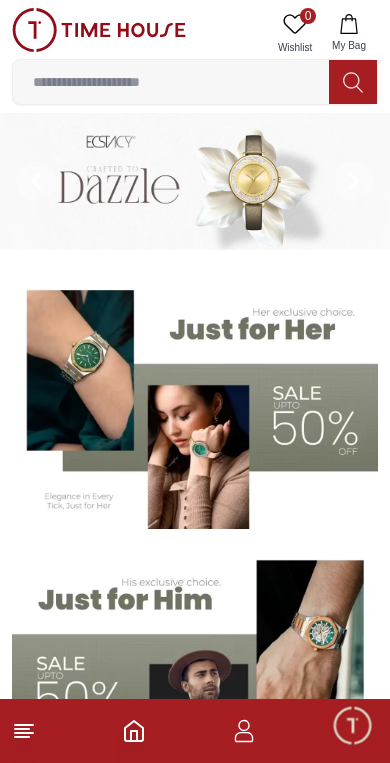 click 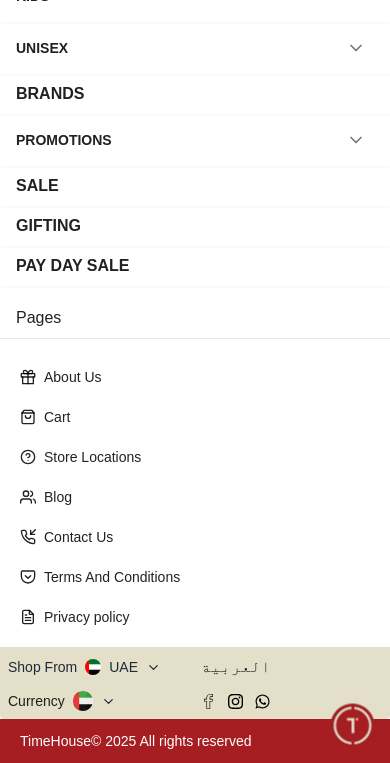 scroll, scrollTop: 210, scrollLeft: 0, axis: vertical 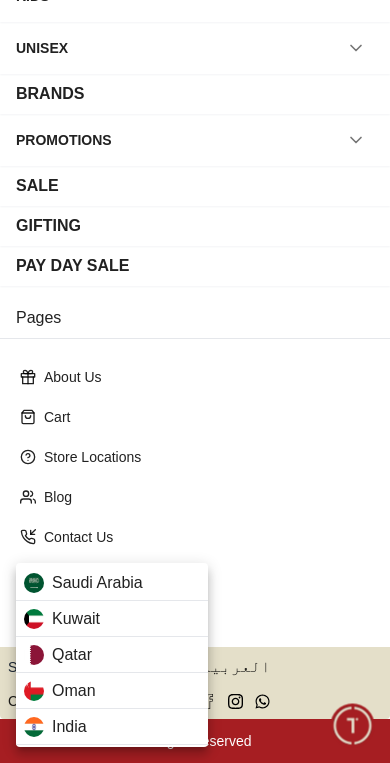 click on "Qatar" at bounding box center [112, 655] 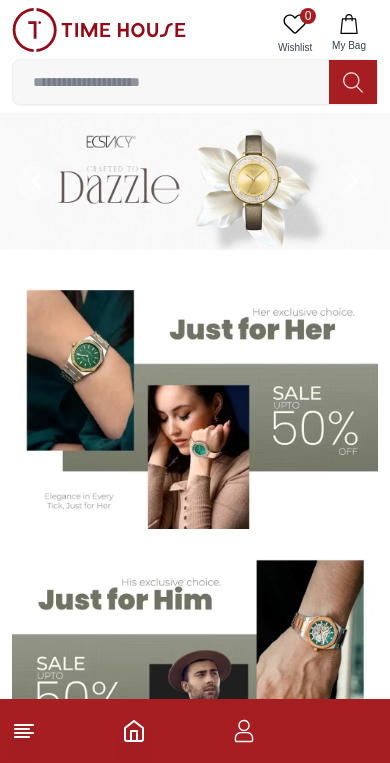 scroll, scrollTop: 0, scrollLeft: 0, axis: both 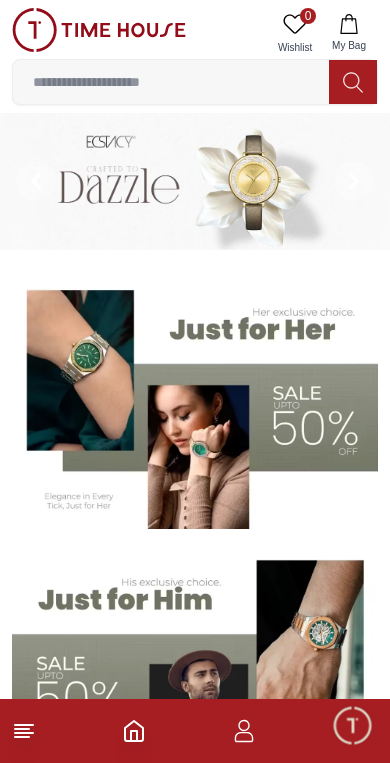 click on "My Bag" at bounding box center [349, 33] 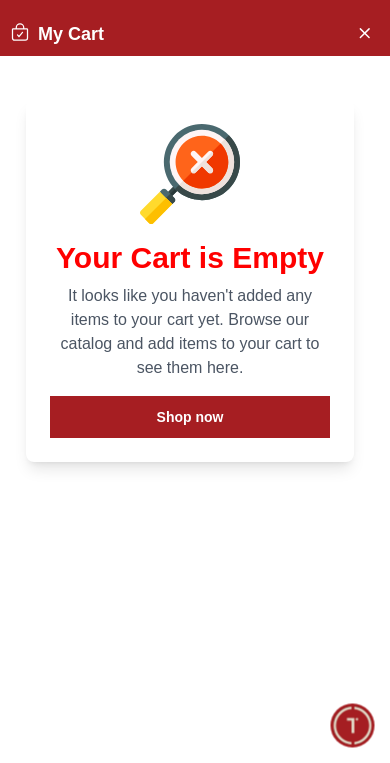 click at bounding box center [364, 32] 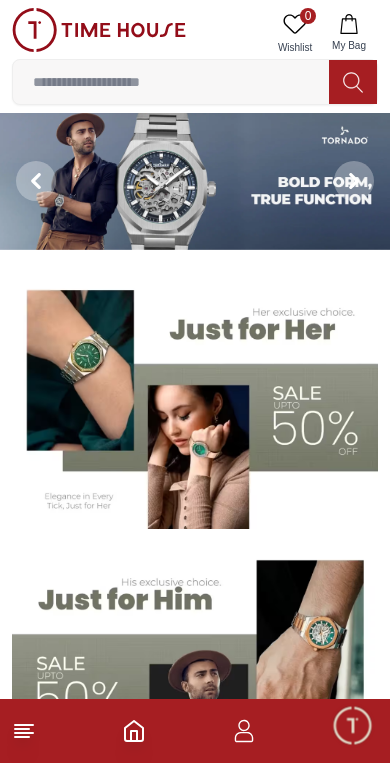click 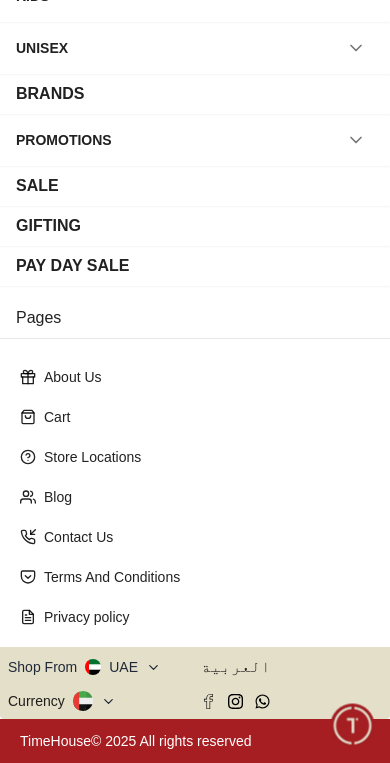scroll, scrollTop: 210, scrollLeft: 0, axis: vertical 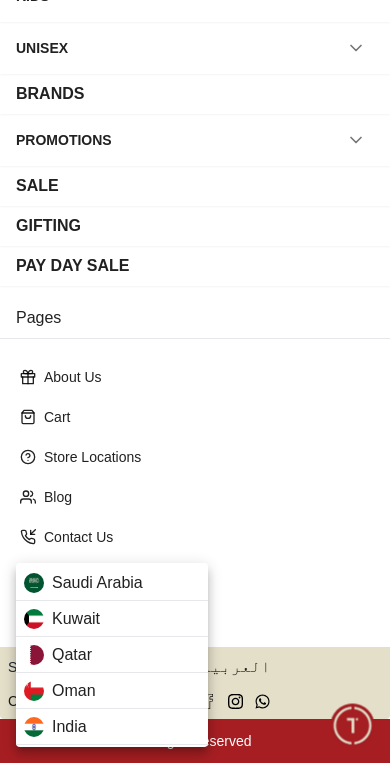 click on "Qatar" at bounding box center (112, 655) 